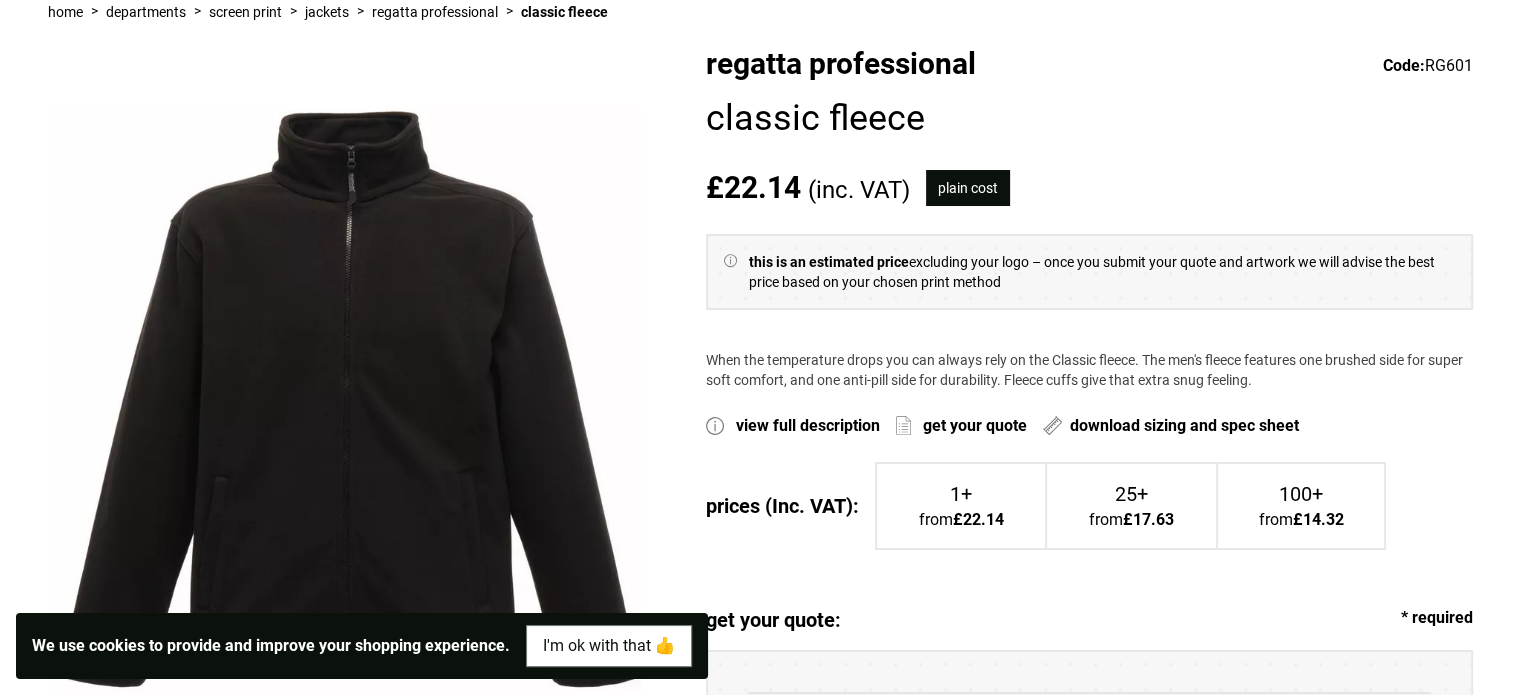 scroll, scrollTop: 428, scrollLeft: 0, axis: vertical 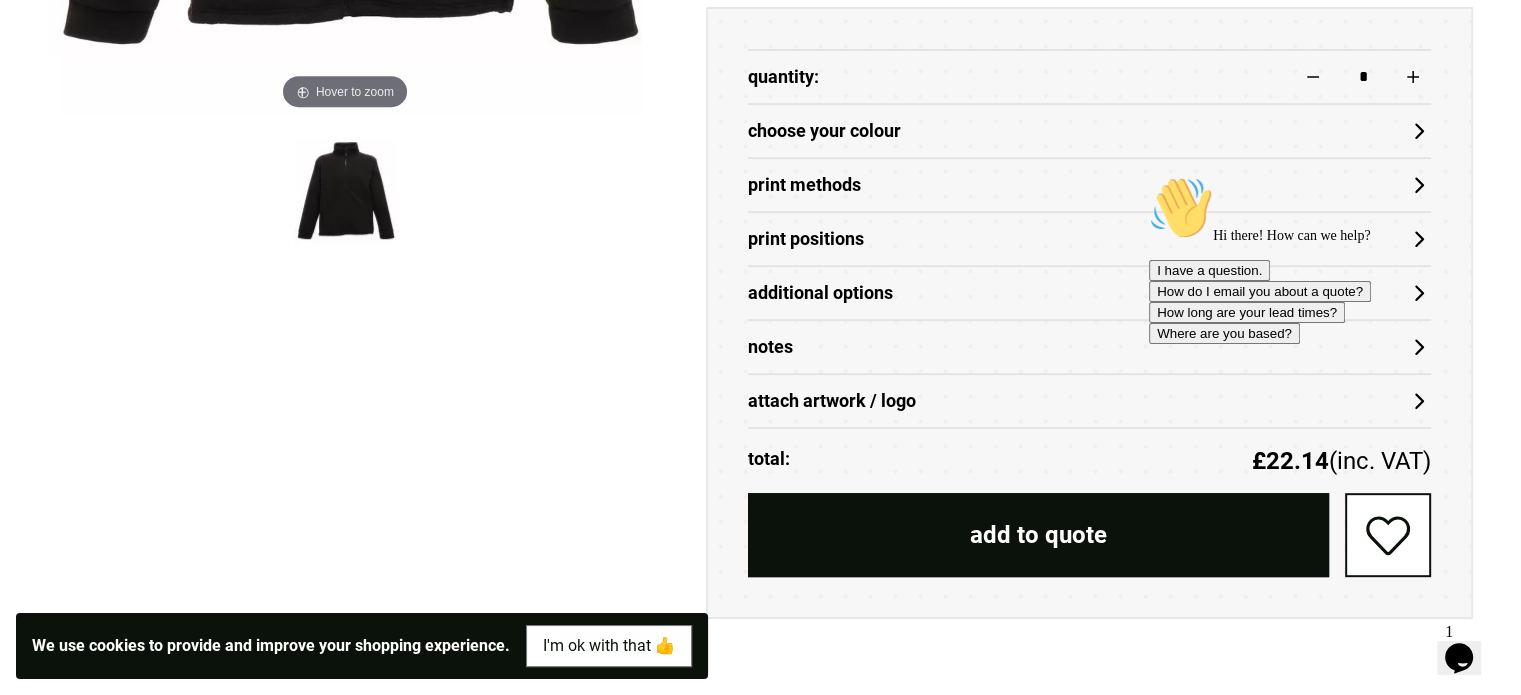 click on "Print Methods" at bounding box center [1089, 185] 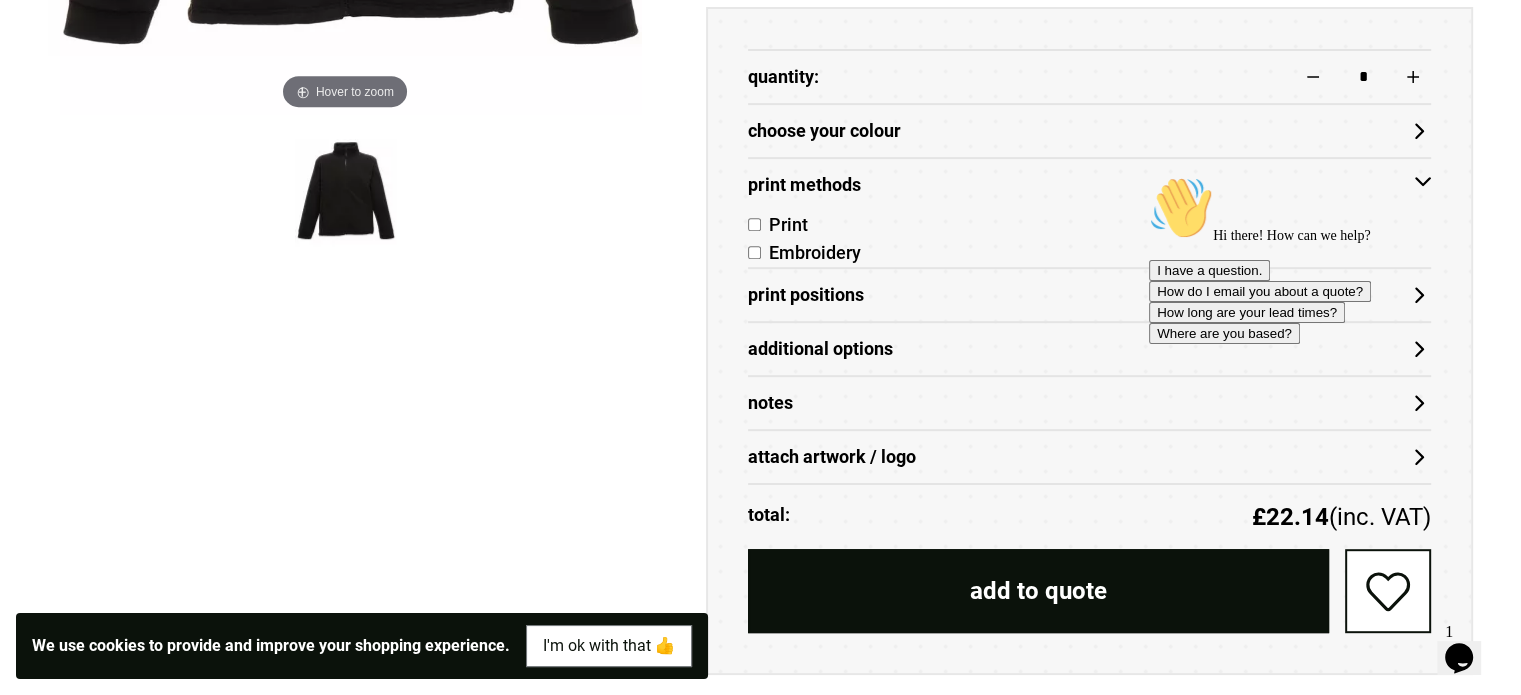 click on "Print Methods" at bounding box center [1089, 185] 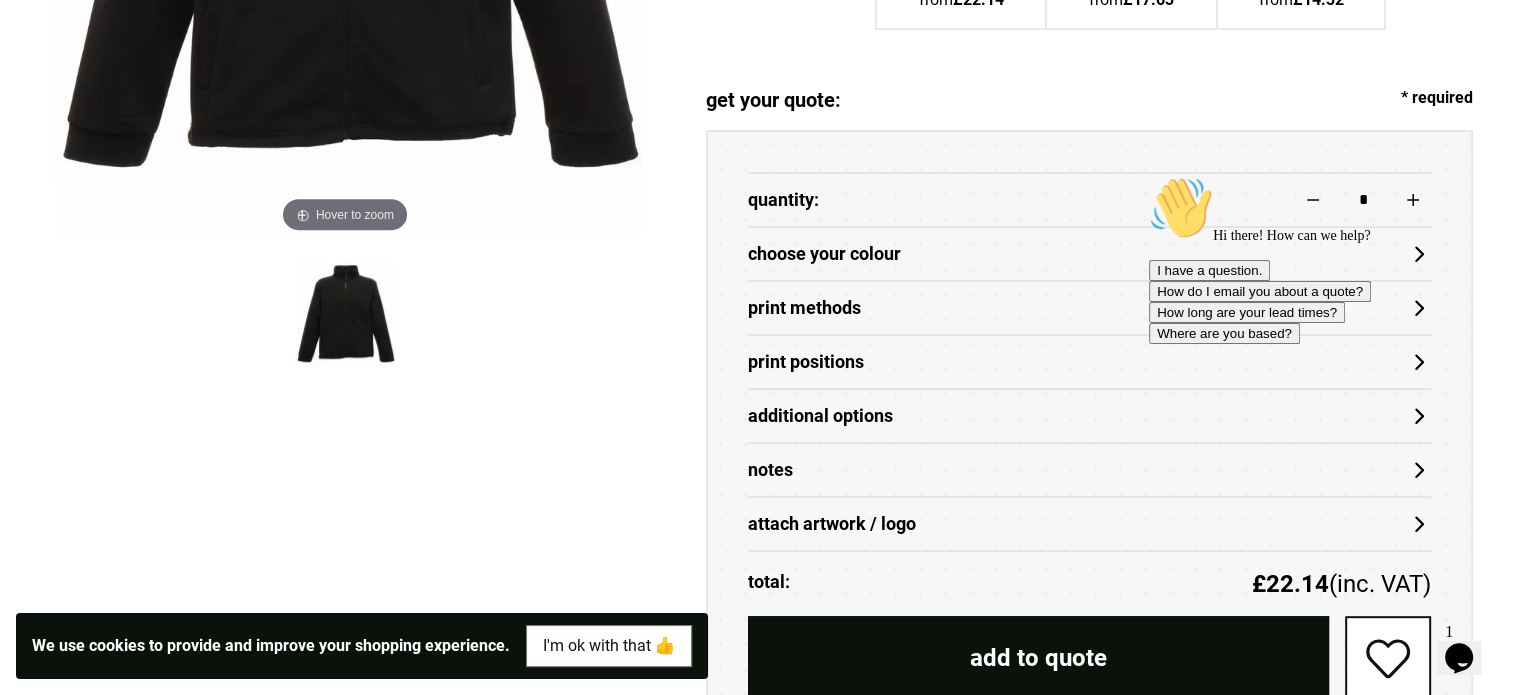 scroll, scrollTop: 764, scrollLeft: 0, axis: vertical 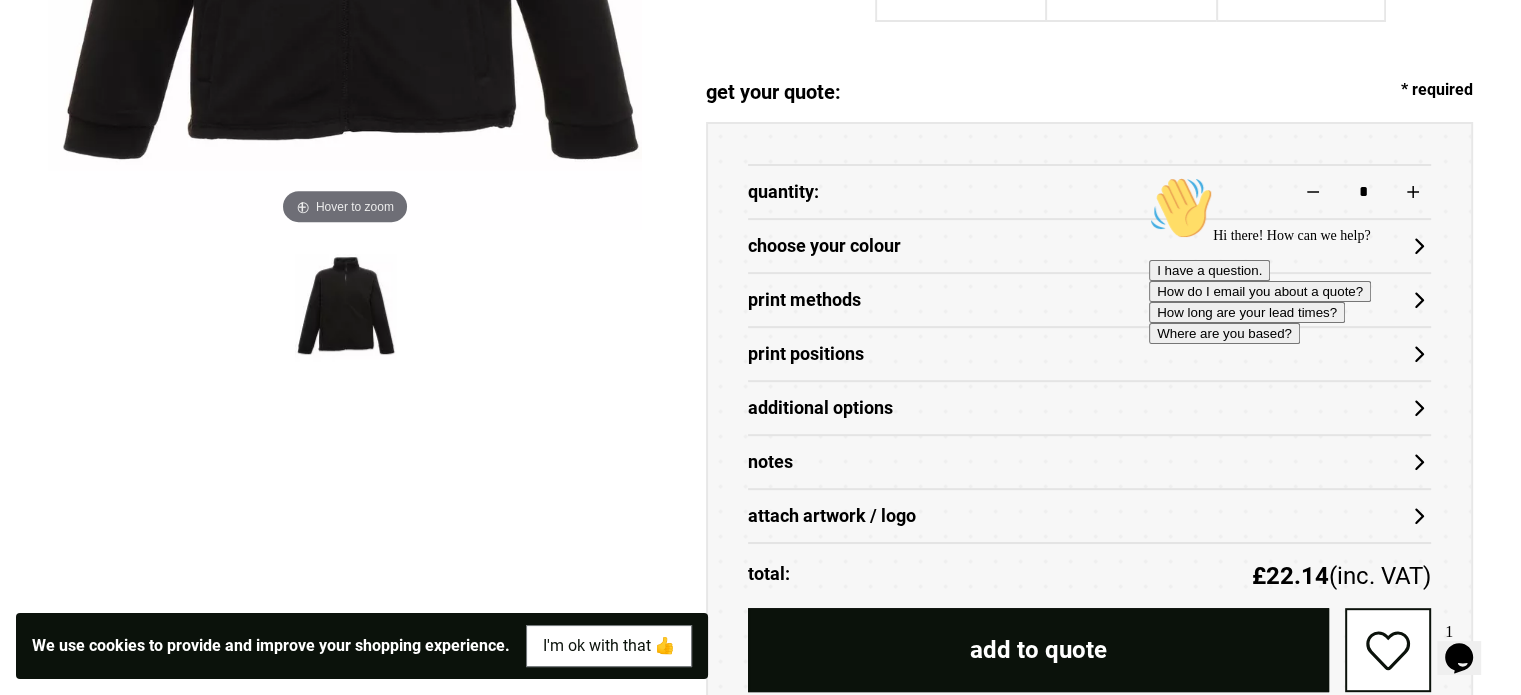 click on "choose your colour" at bounding box center (1089, 246) 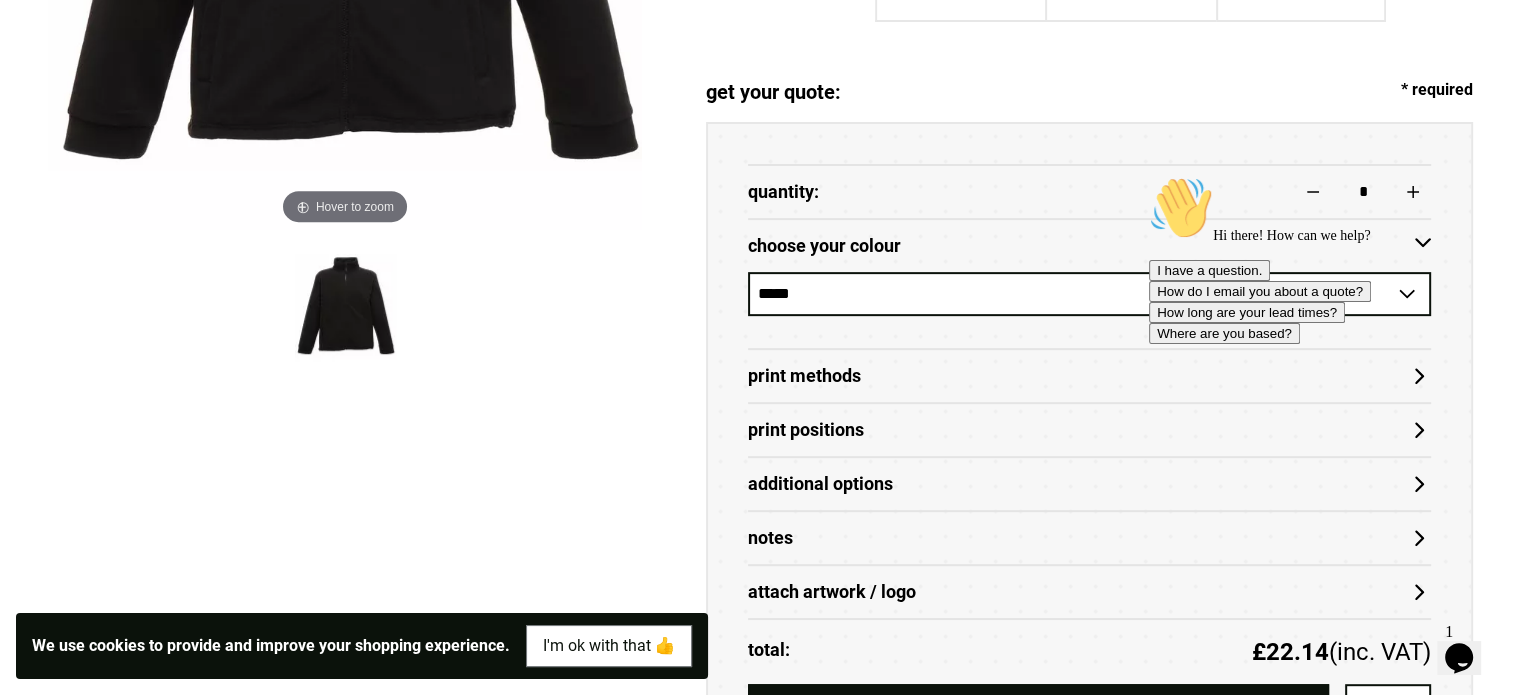click on "Hi there! How can we help? I have a question. How do I email you about a quote? How long are your lead times? Where are you based?" at bounding box center (1329, 260) 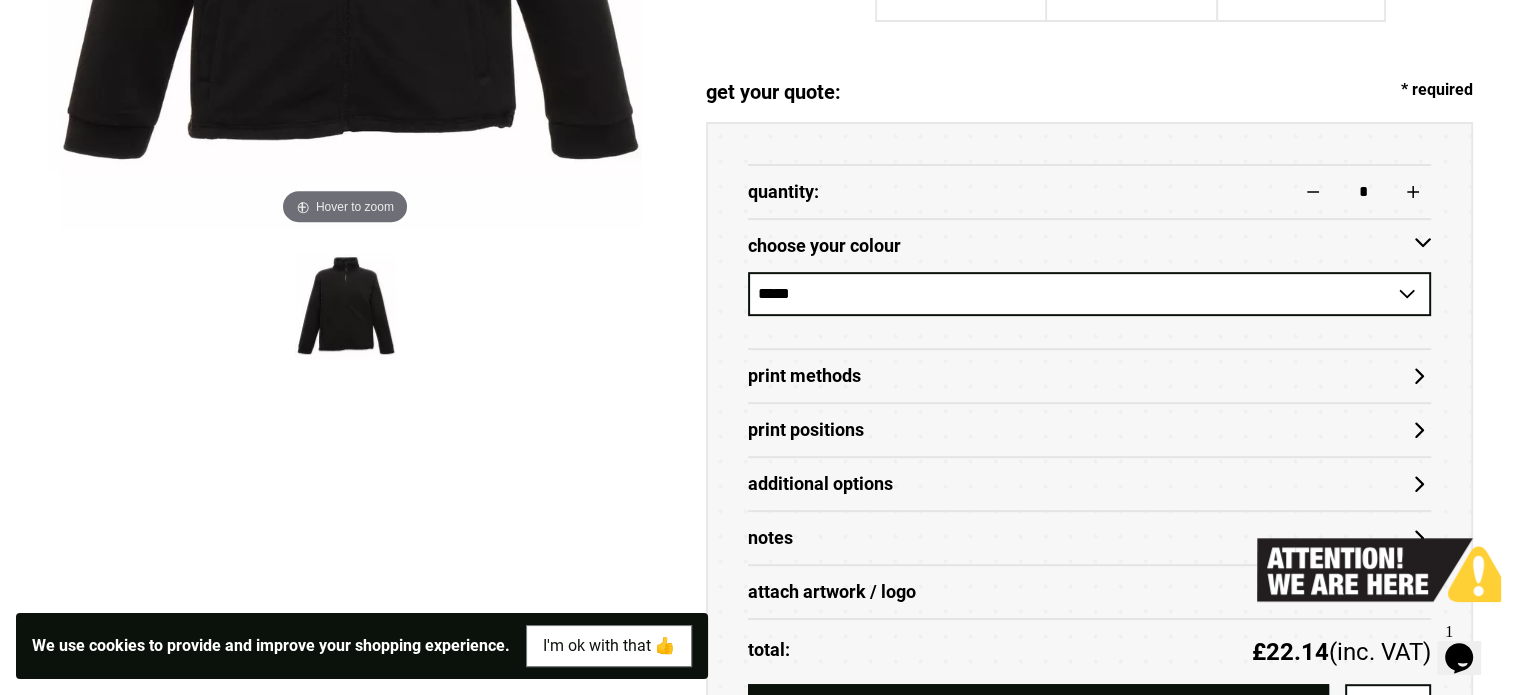 click on "**********" at bounding box center (1089, 294) 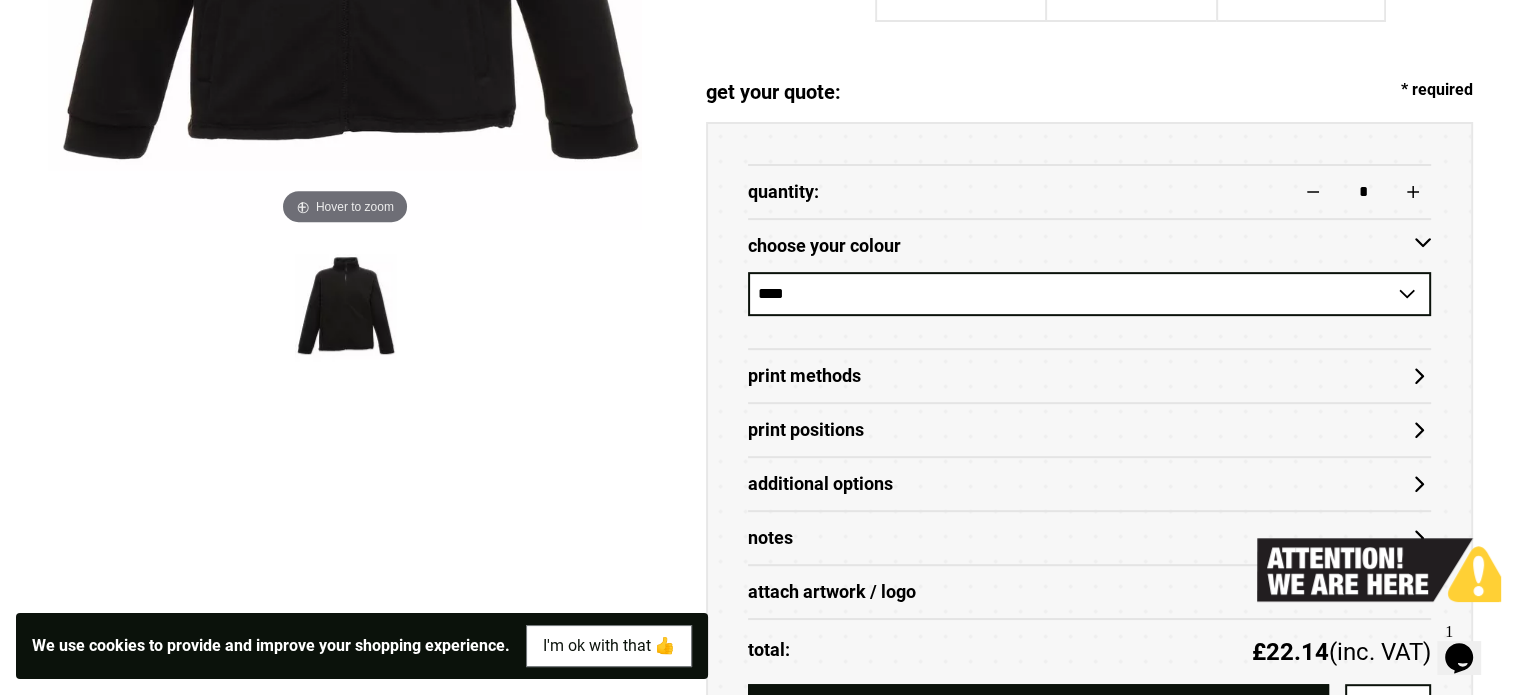 click on "**********" at bounding box center (1089, 294) 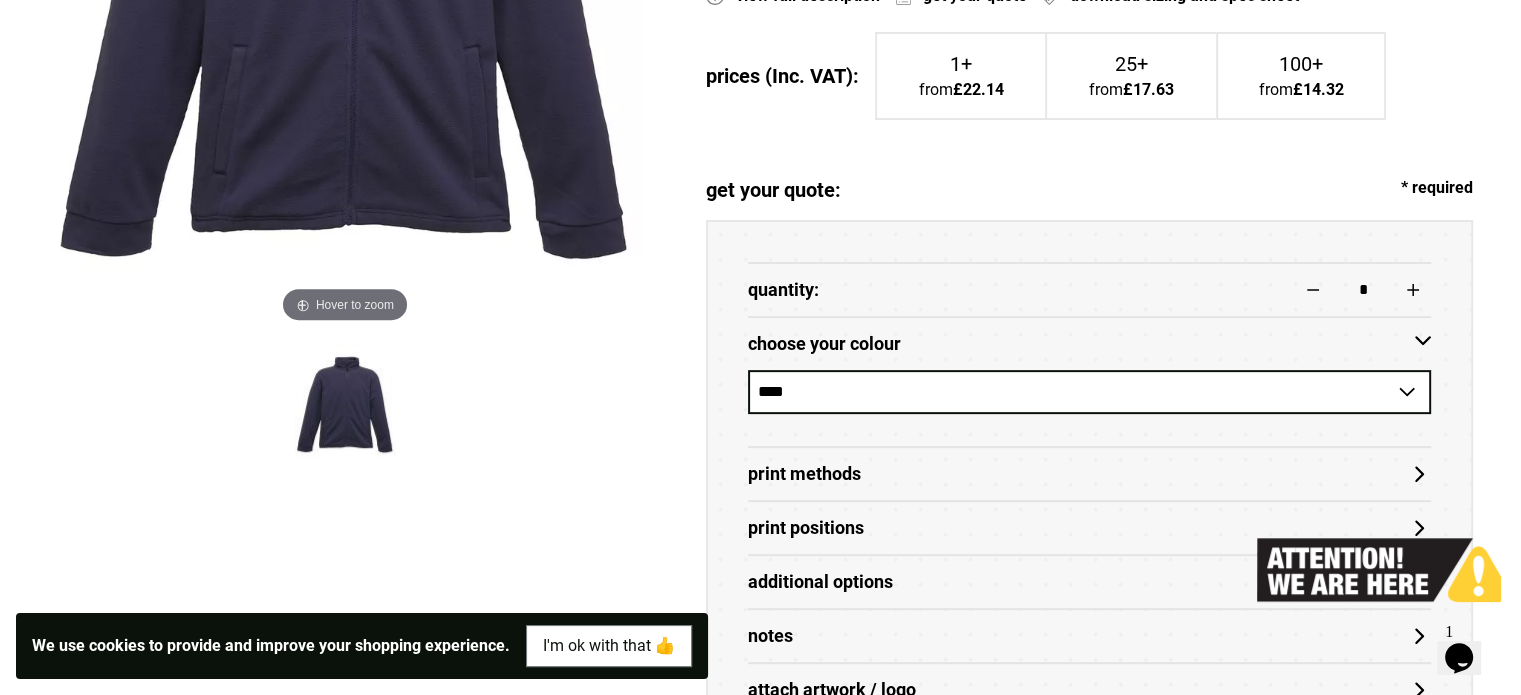 scroll, scrollTop: 668, scrollLeft: 0, axis: vertical 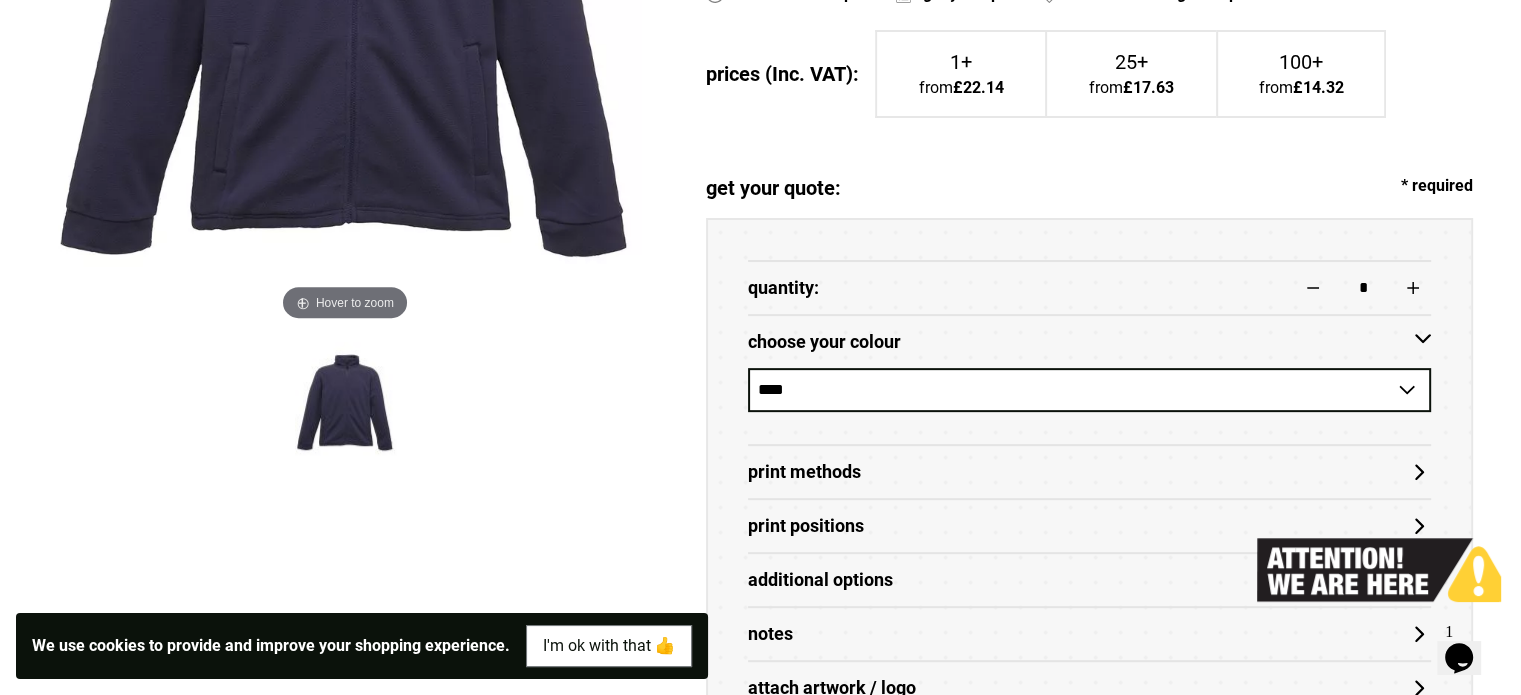 click on "**********" at bounding box center (1089, 390) 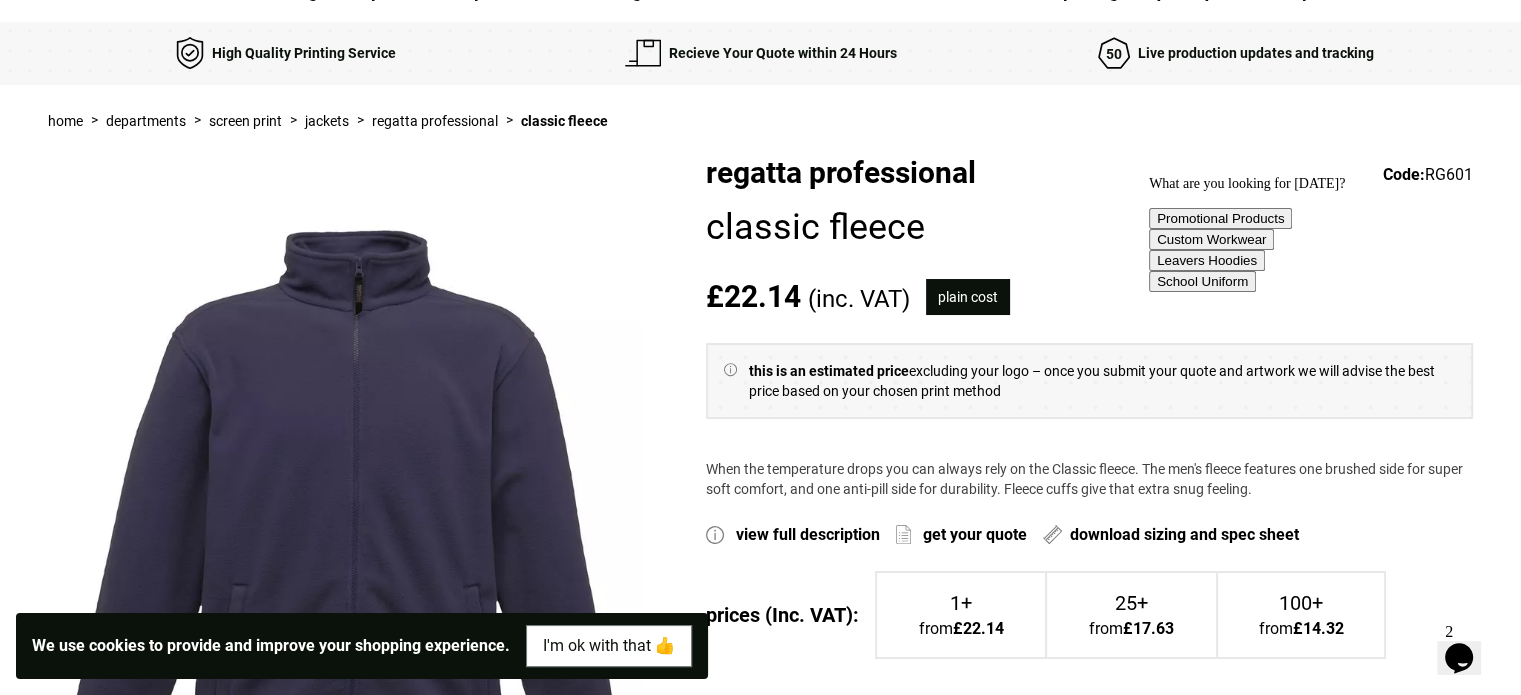 scroll, scrollTop: 0, scrollLeft: 0, axis: both 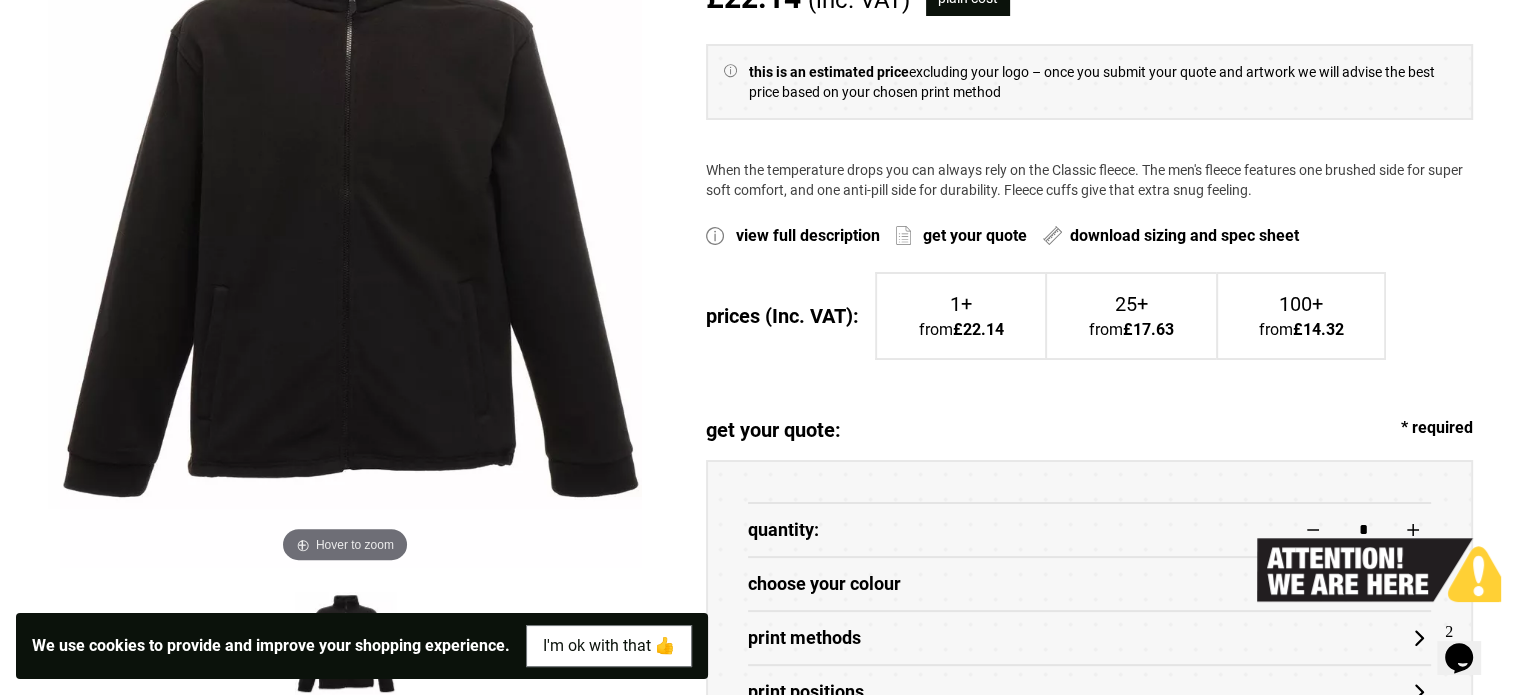 click on "£22.14" at bounding box center (978, 330) 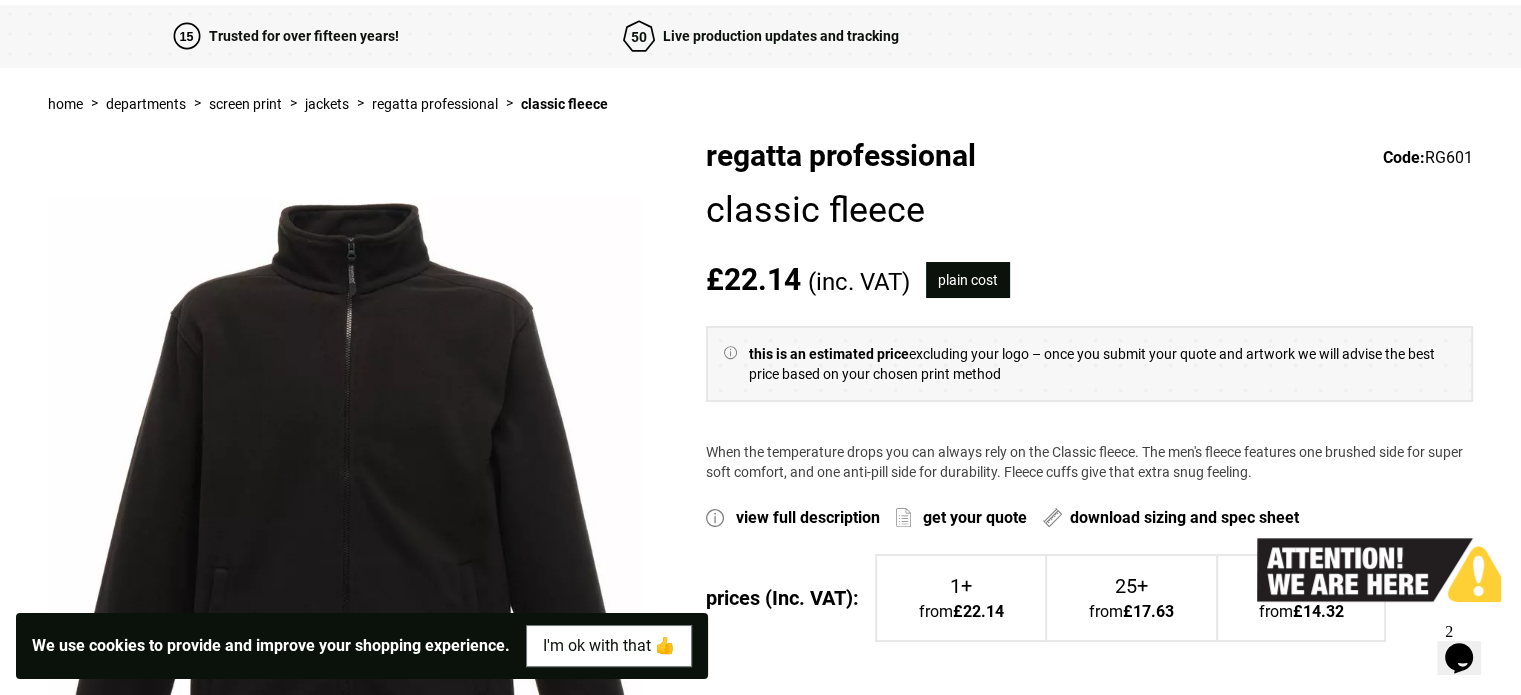 scroll, scrollTop: 0, scrollLeft: 0, axis: both 